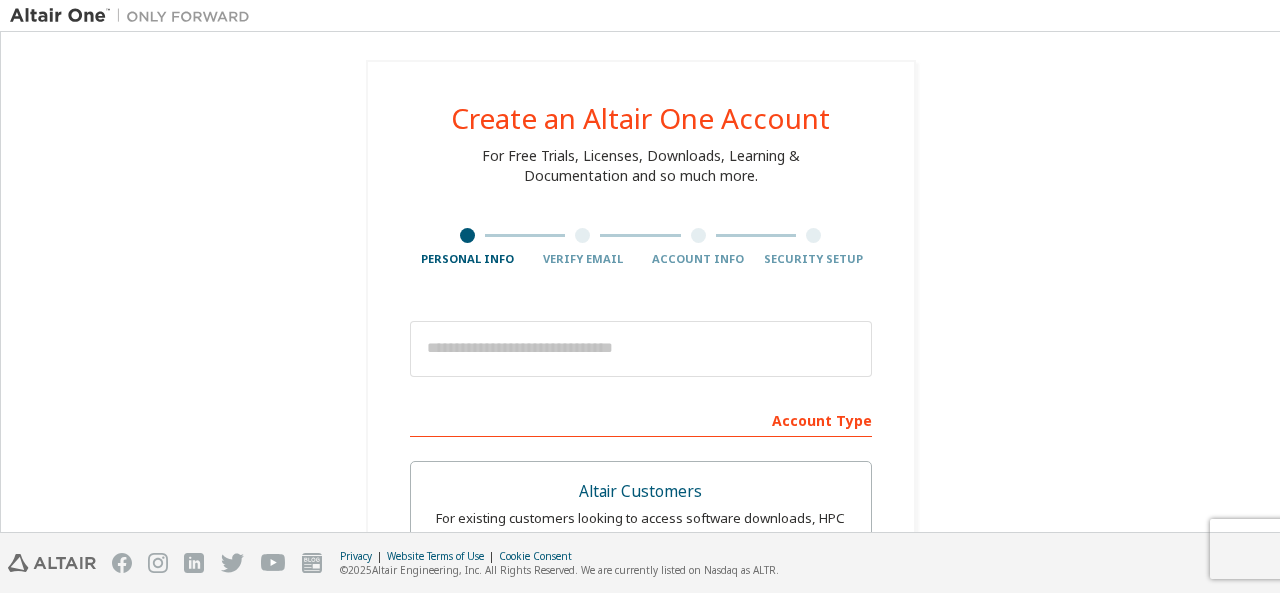 scroll, scrollTop: 0, scrollLeft: 0, axis: both 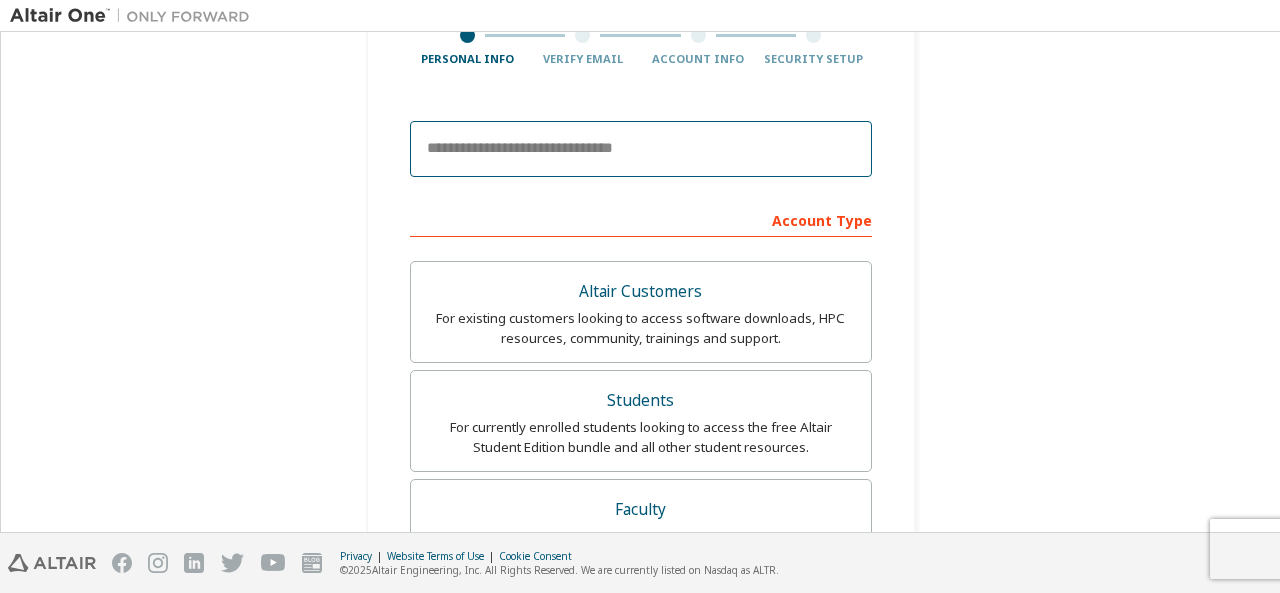 drag, startPoint x: 631, startPoint y: 169, endPoint x: 628, endPoint y: 155, distance: 14.3178215 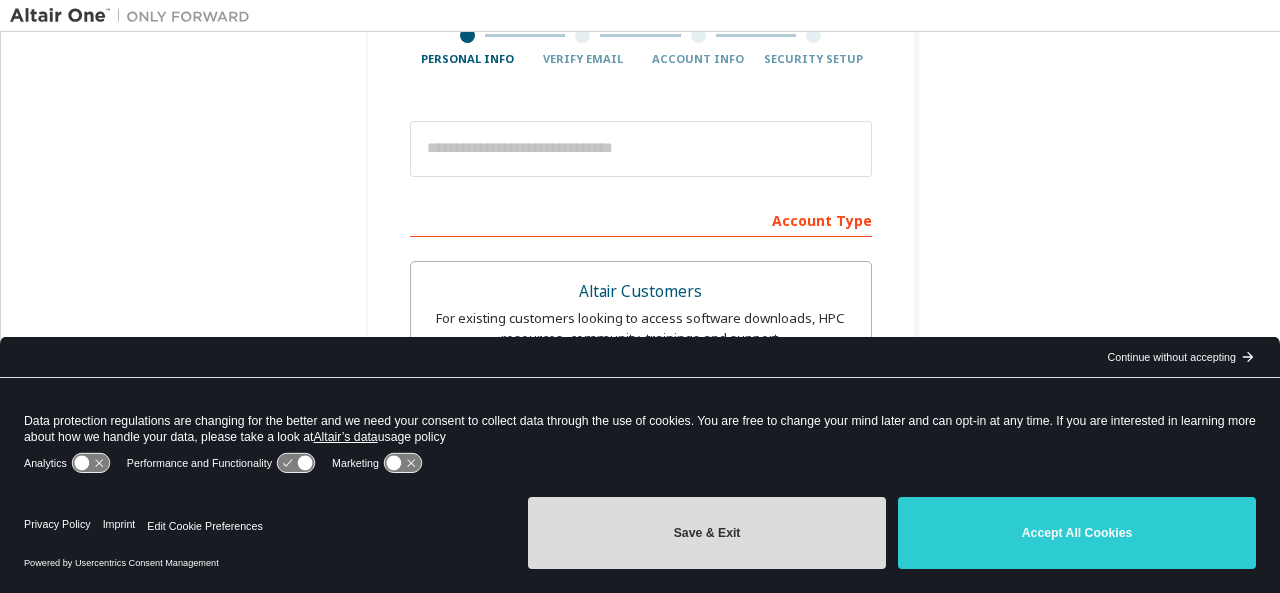 click on "Save & Exit" at bounding box center (707, 533) 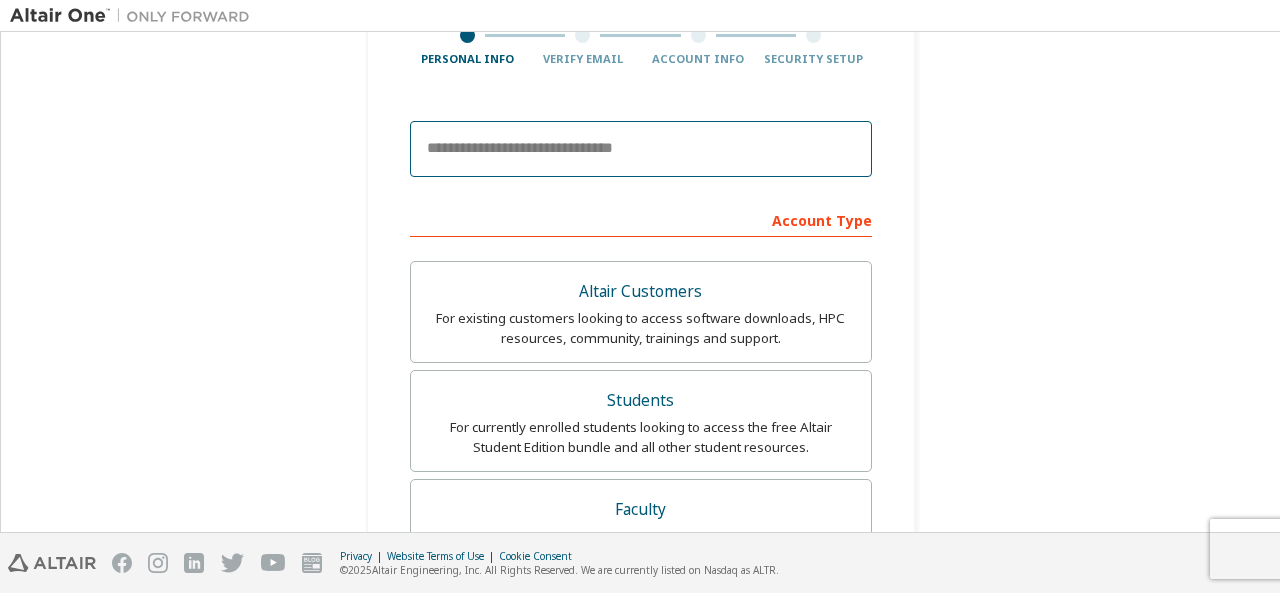click at bounding box center (641, 149) 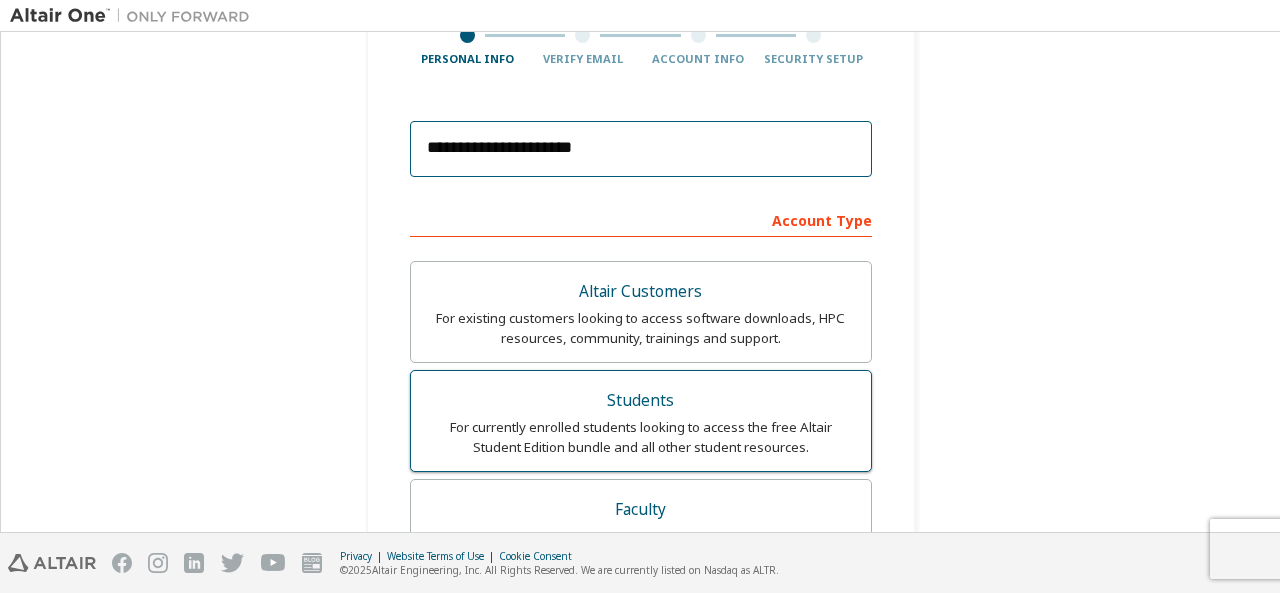 type on "**********" 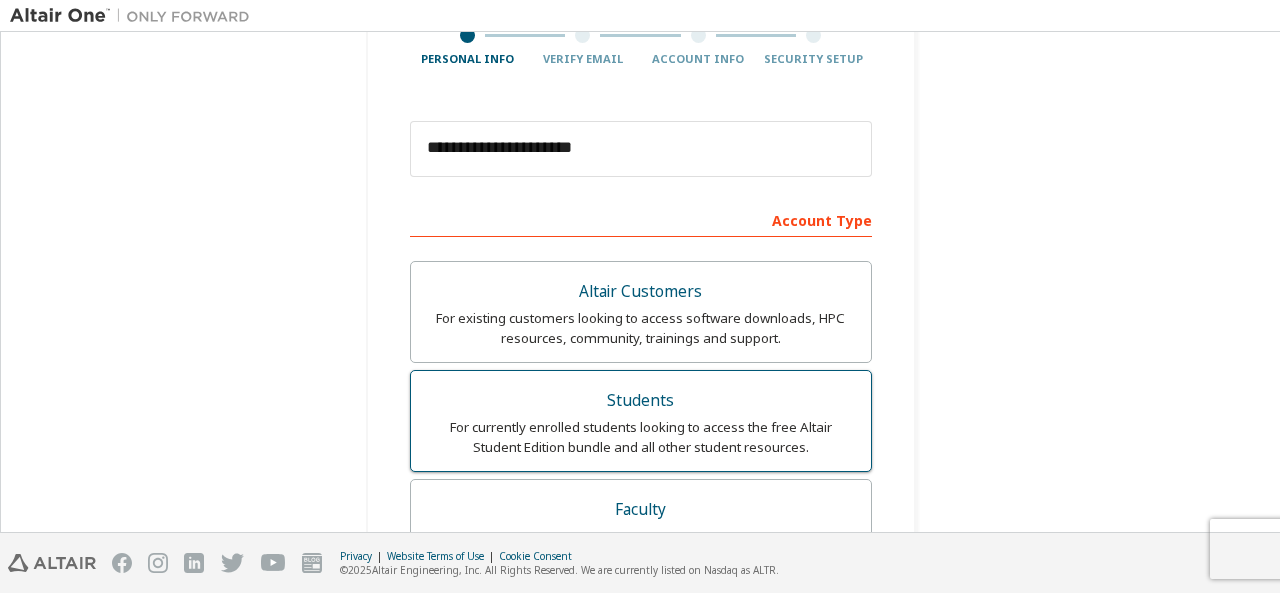 click on "Students" at bounding box center (641, 401) 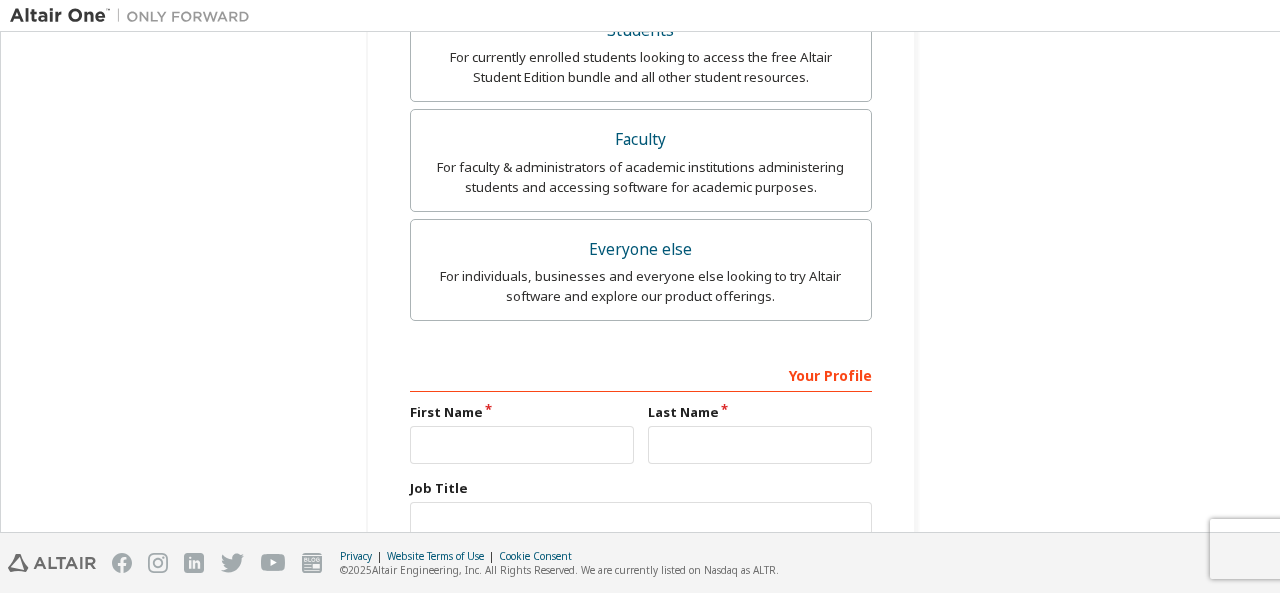 scroll, scrollTop: 600, scrollLeft: 0, axis: vertical 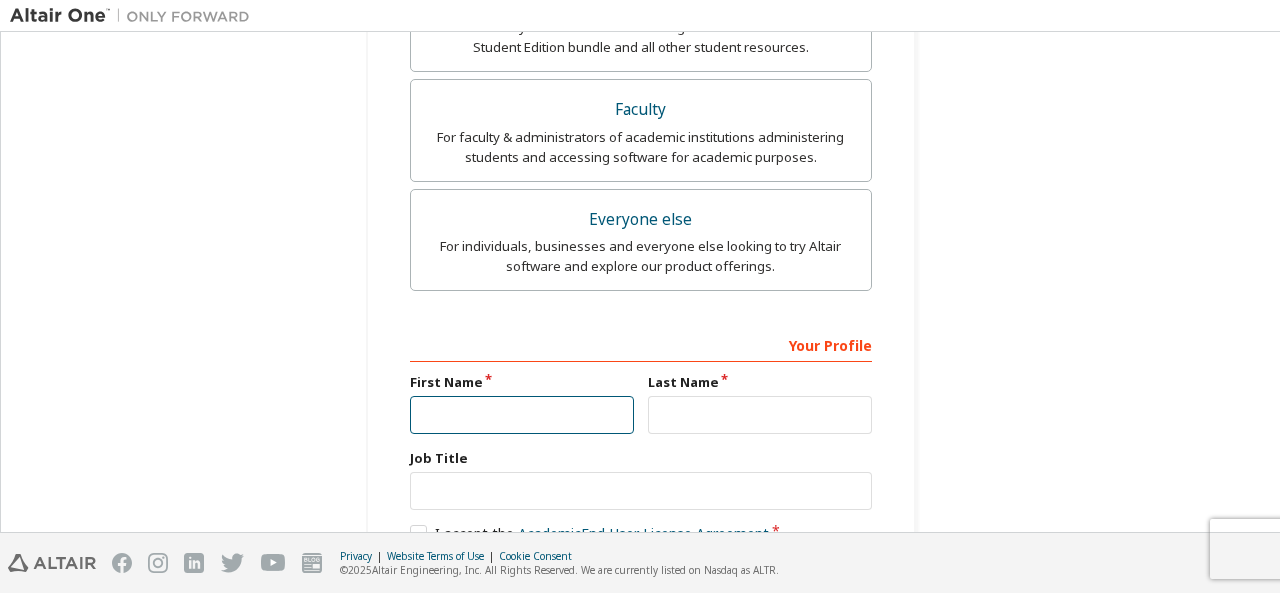 click at bounding box center (522, 415) 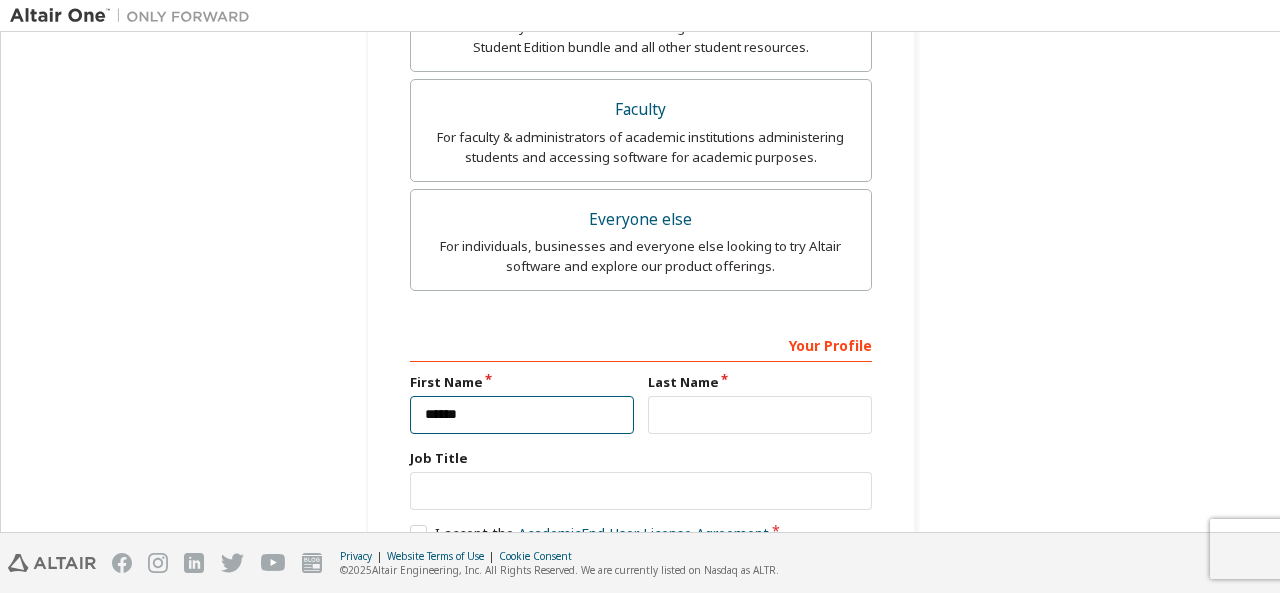 type on "******" 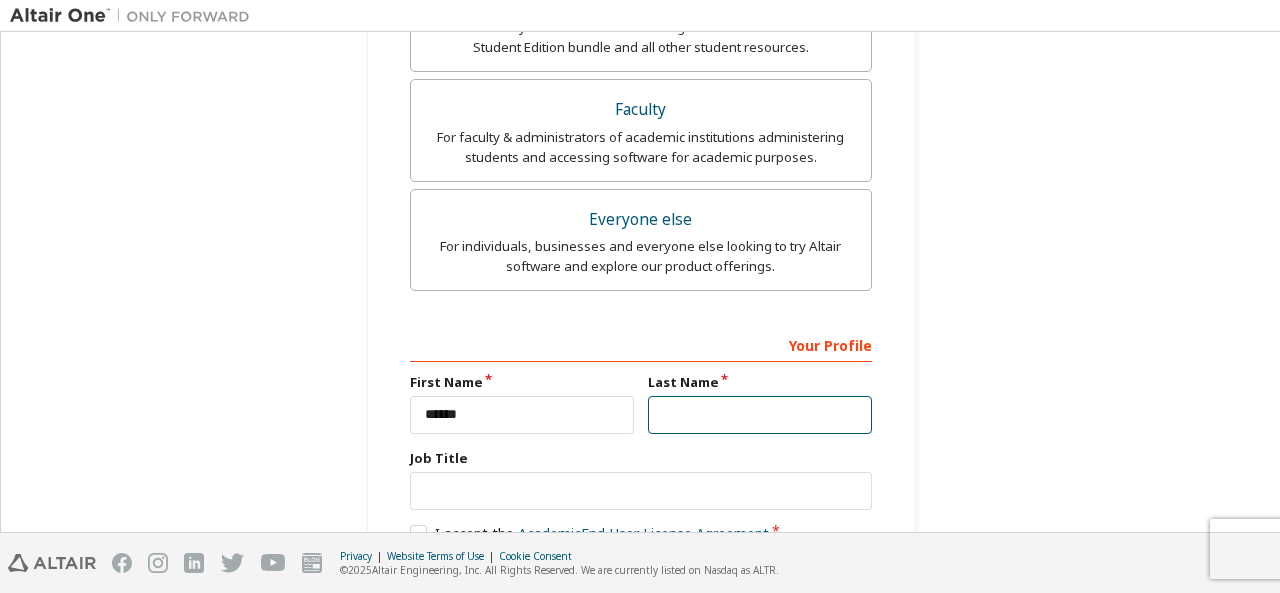 click at bounding box center [760, 415] 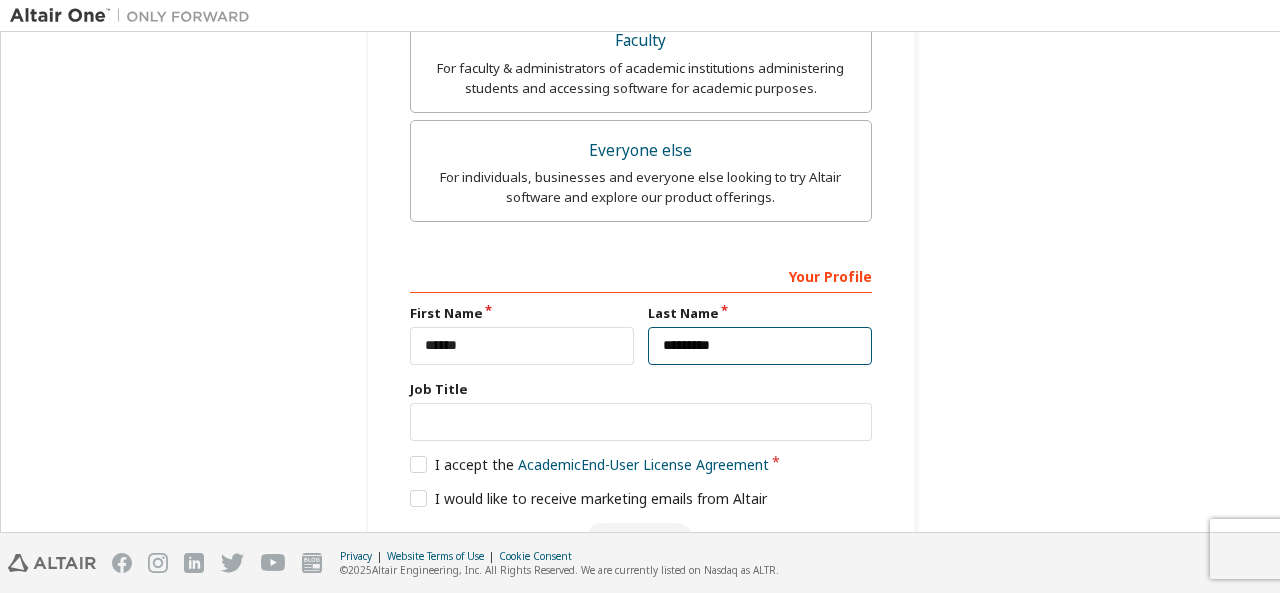 scroll, scrollTop: 728, scrollLeft: 0, axis: vertical 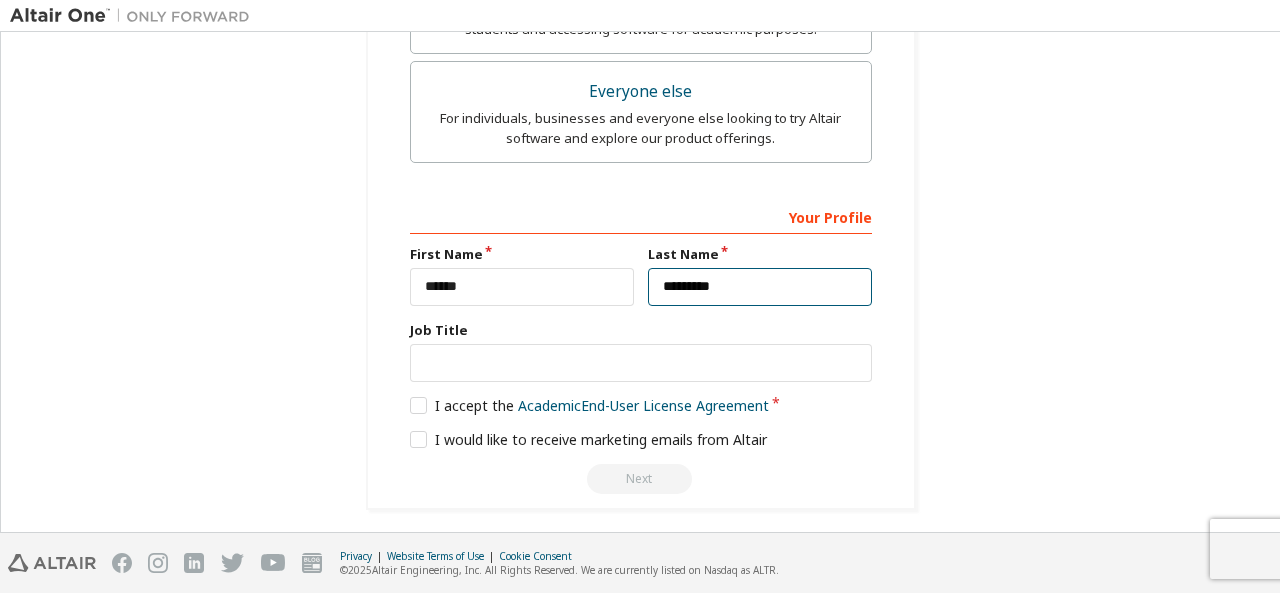type on "*********" 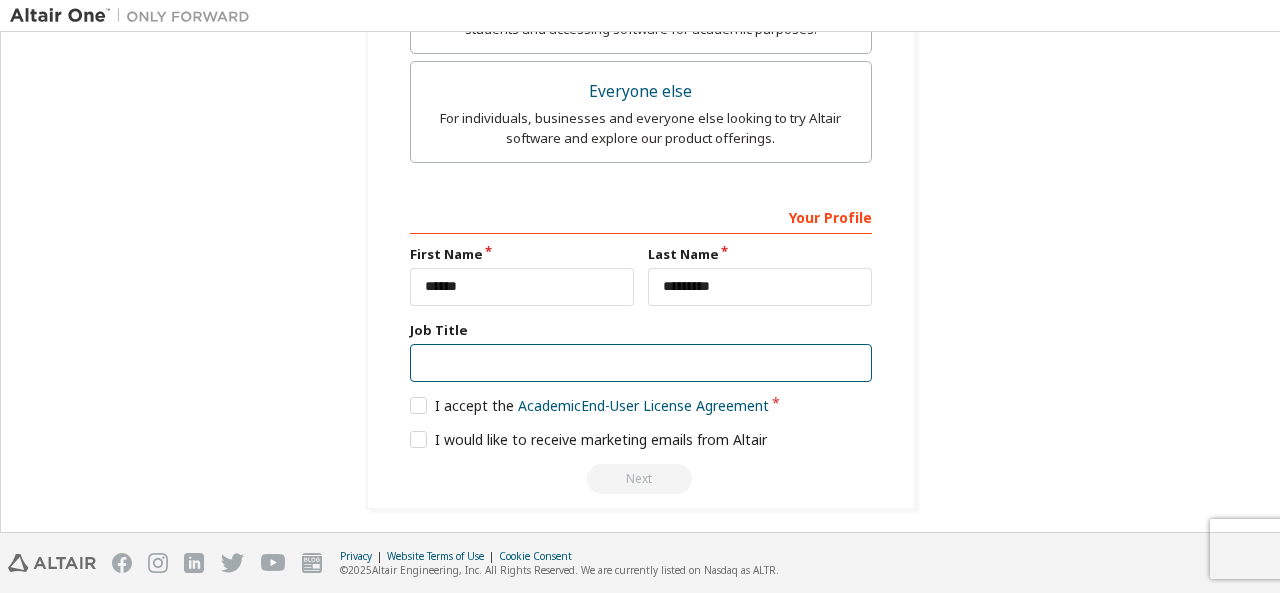 click at bounding box center [641, 363] 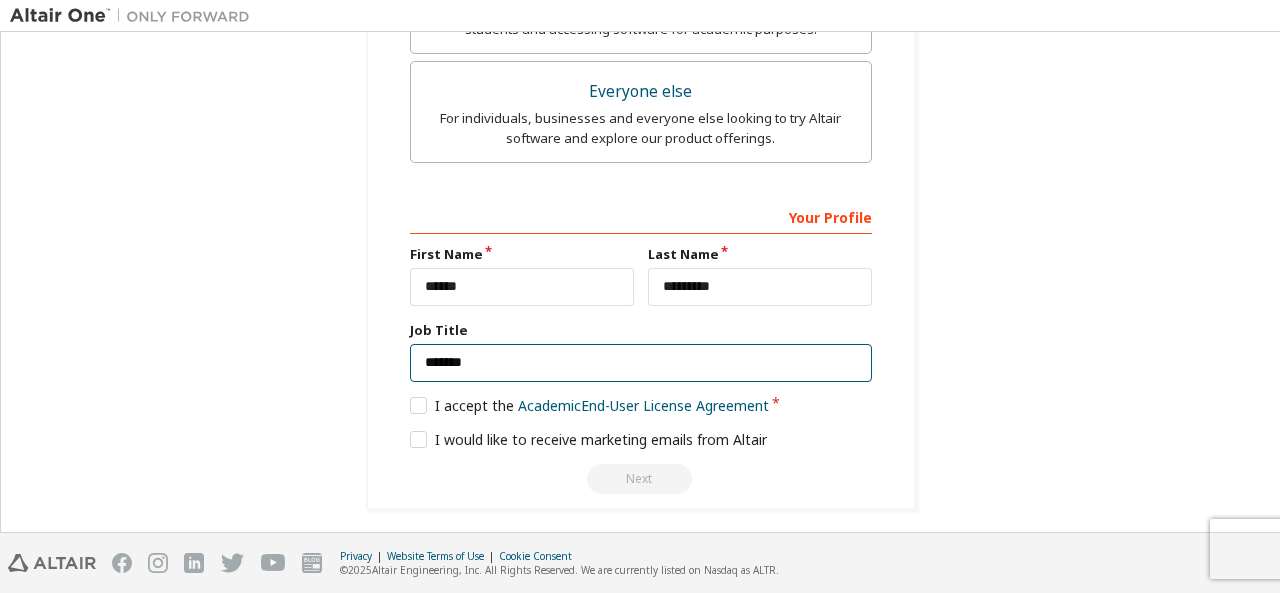 type on "*******" 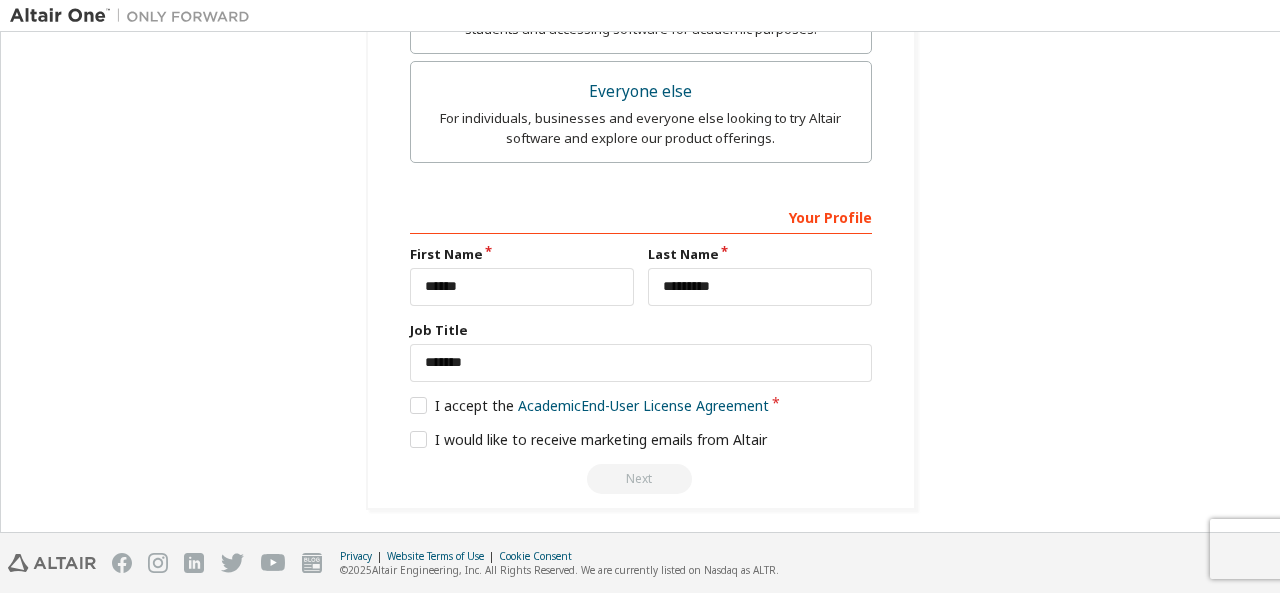 click on "I accept the   Academic   End-User License Agreement" at bounding box center (641, 406) 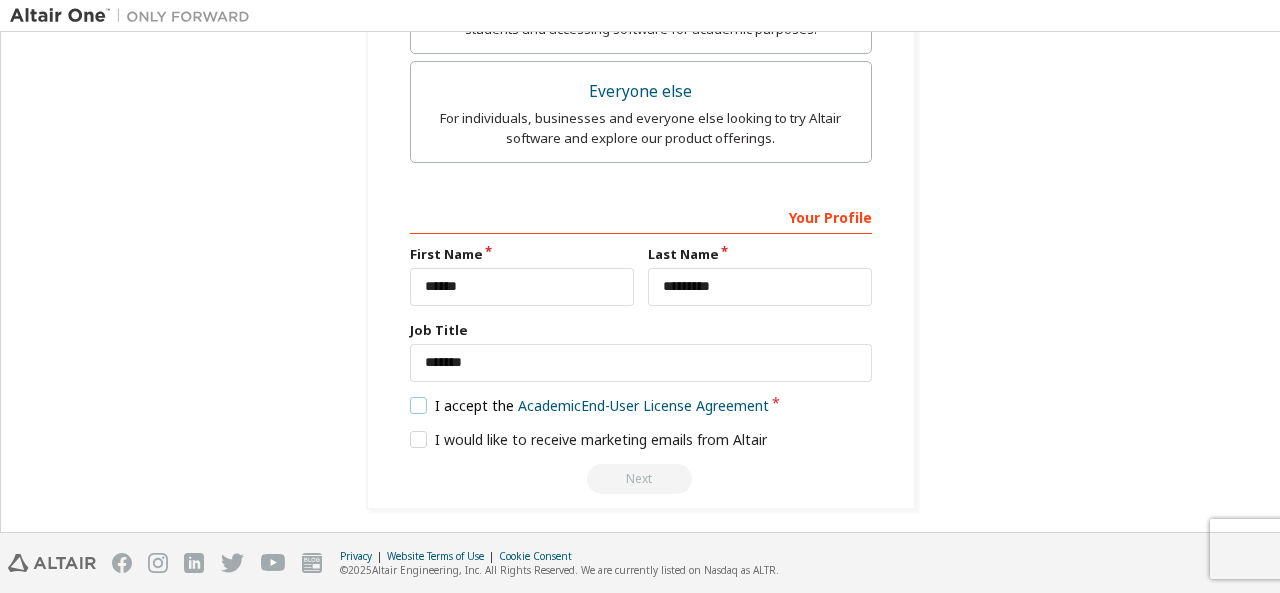 click on "I accept the   Academic   End-User License Agreement" at bounding box center (590, 405) 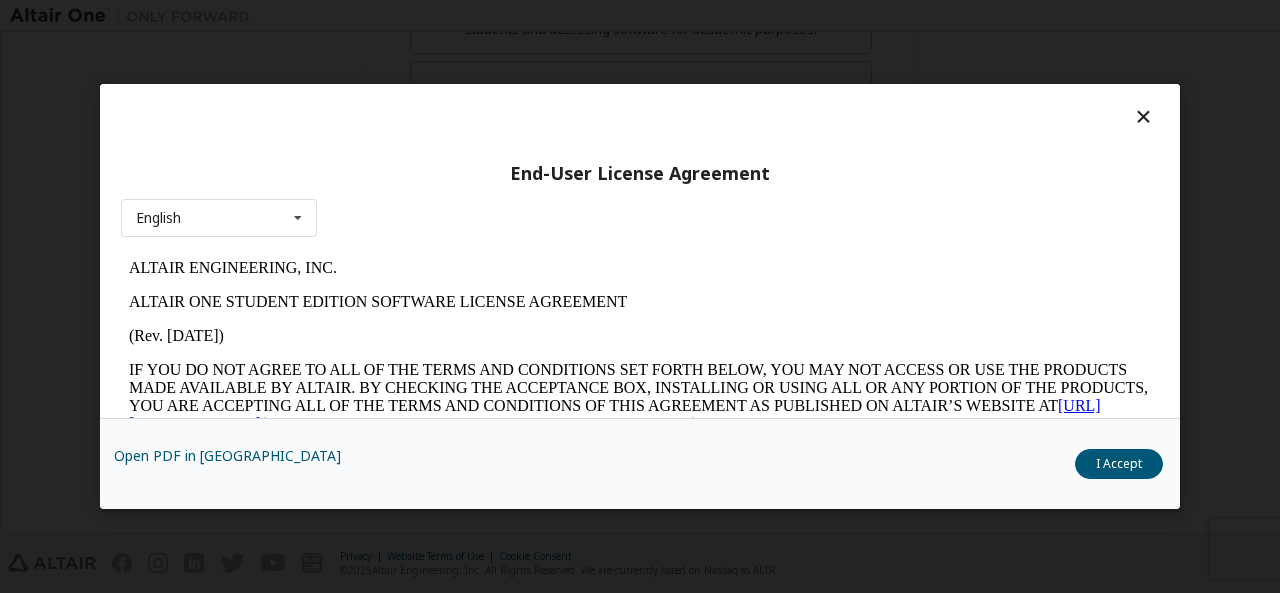scroll, scrollTop: 0, scrollLeft: 0, axis: both 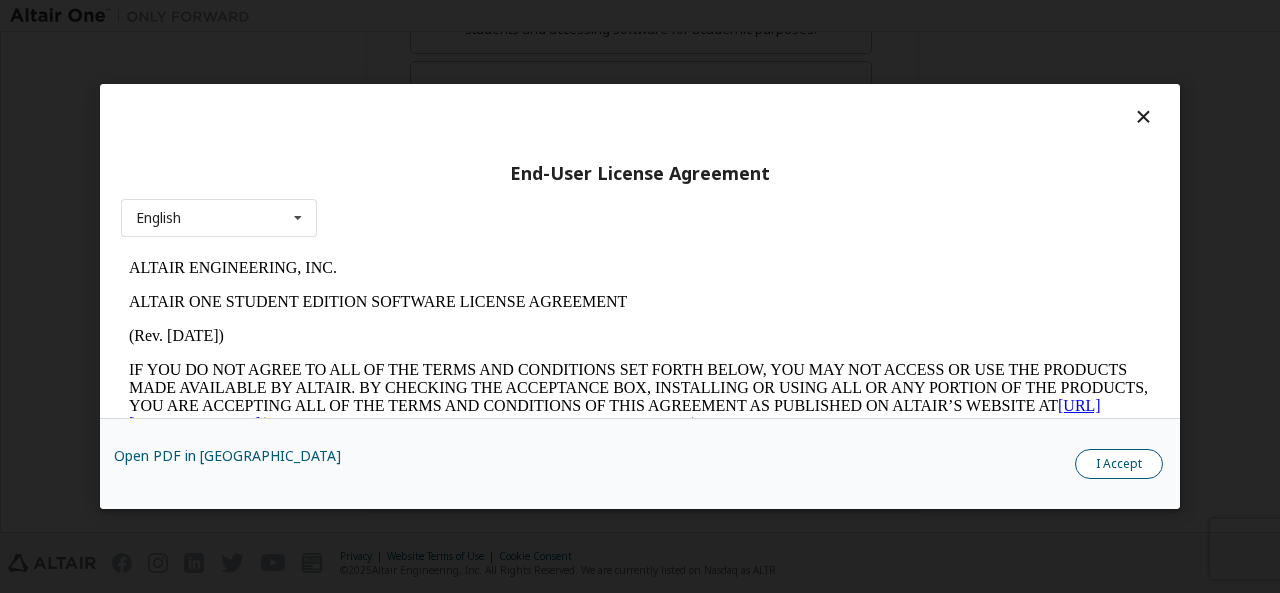 click on "I Accept" at bounding box center [1119, 464] 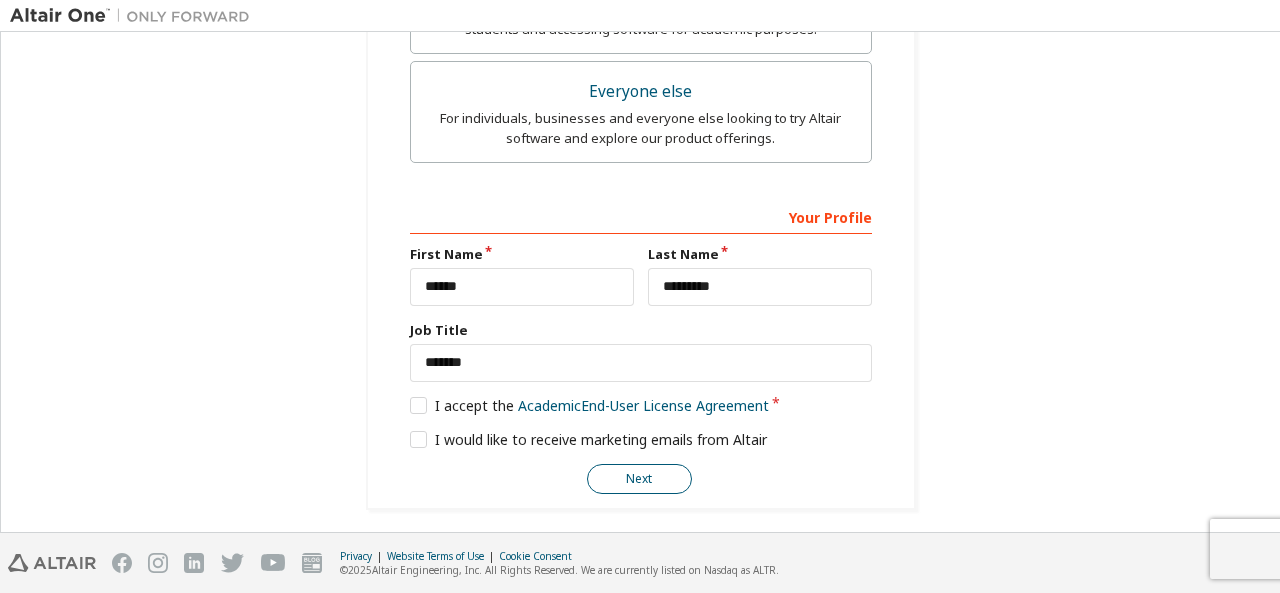 click on "Next" at bounding box center [639, 479] 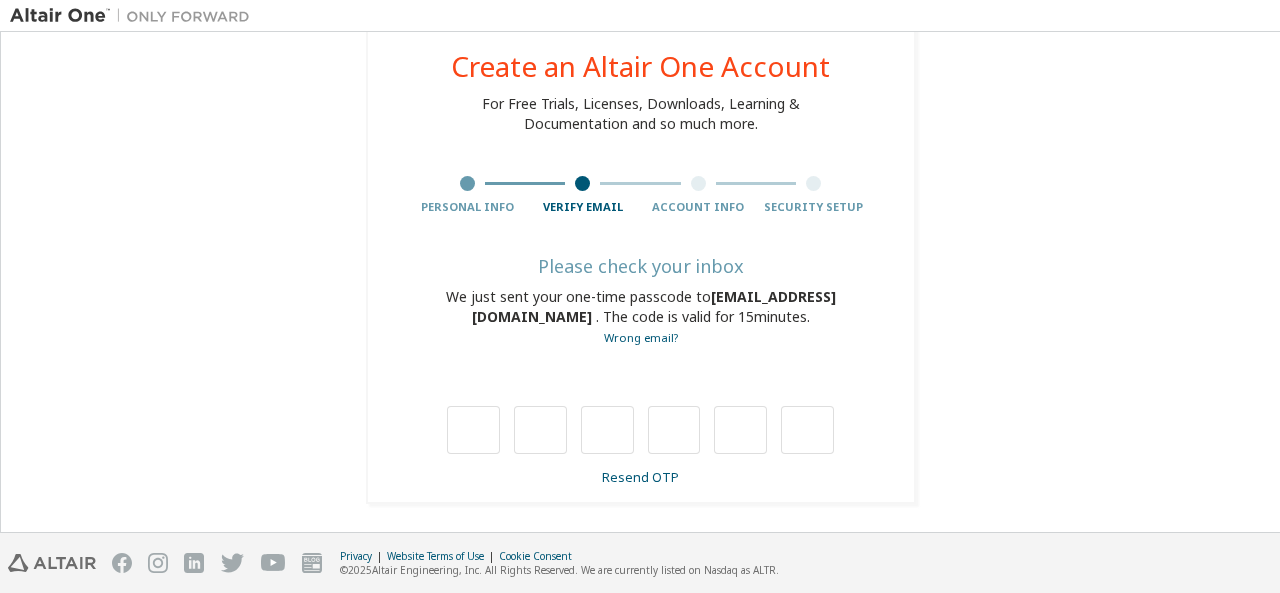 scroll, scrollTop: 50, scrollLeft: 0, axis: vertical 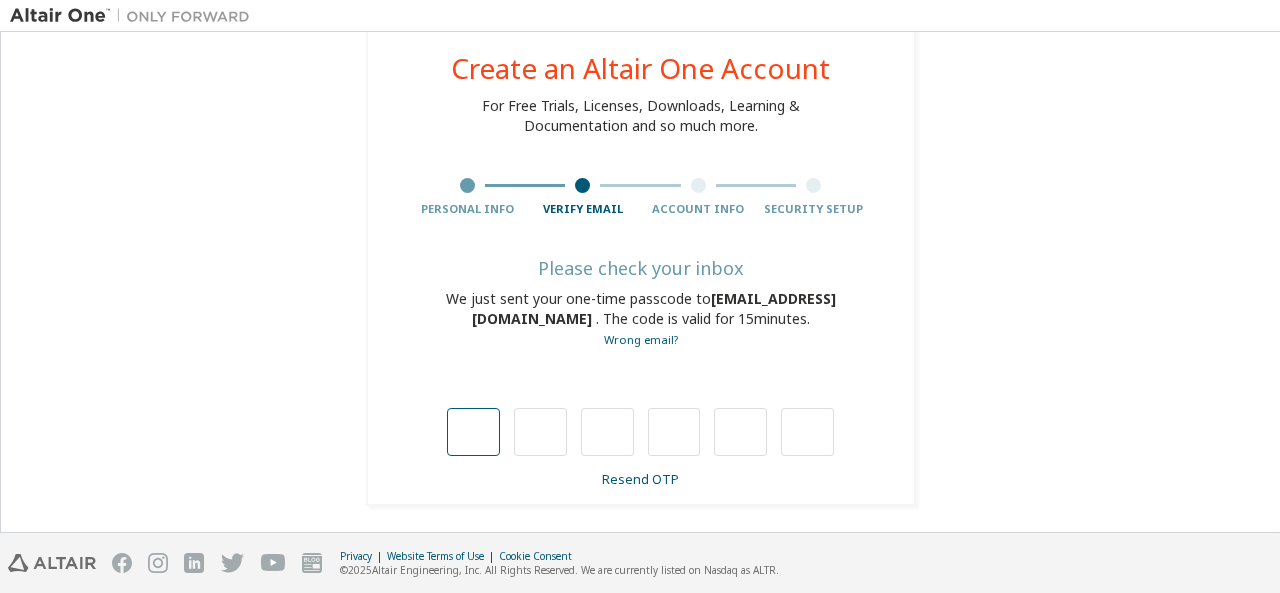 type on "*" 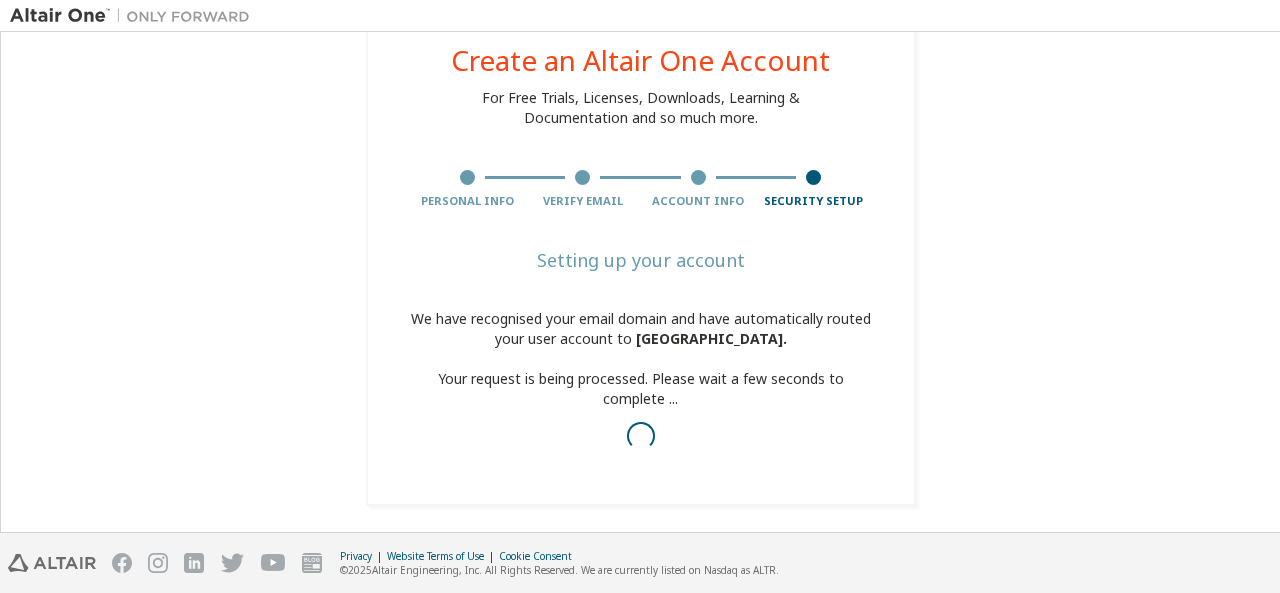 scroll, scrollTop: 60, scrollLeft: 0, axis: vertical 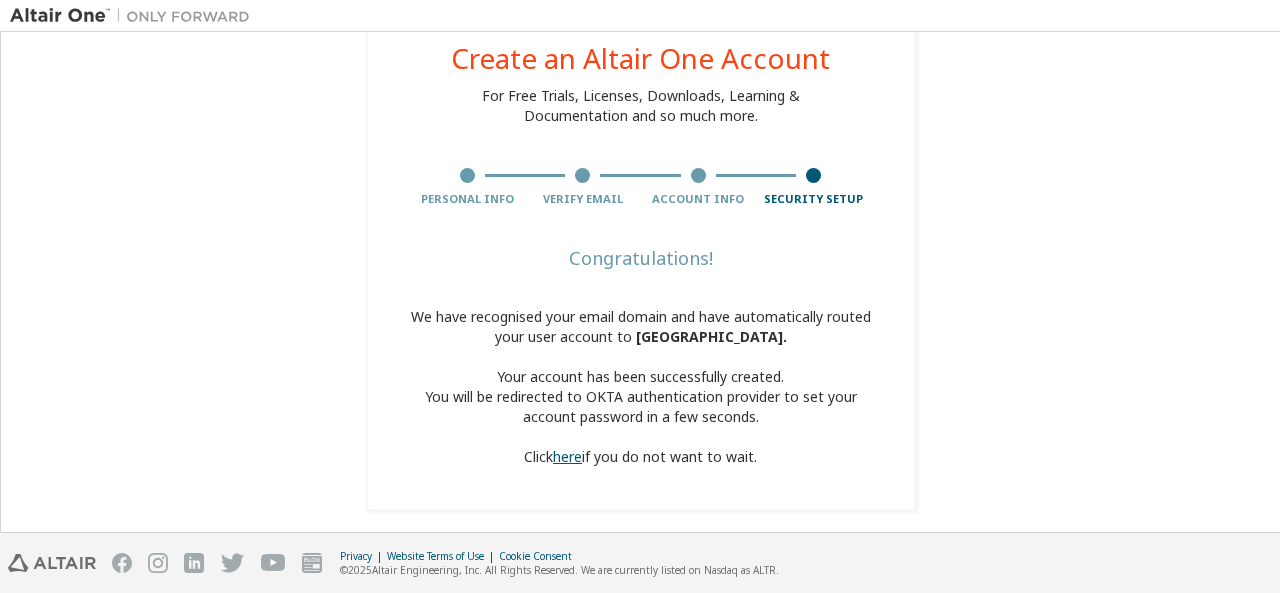 click on "here" at bounding box center [567, 456] 